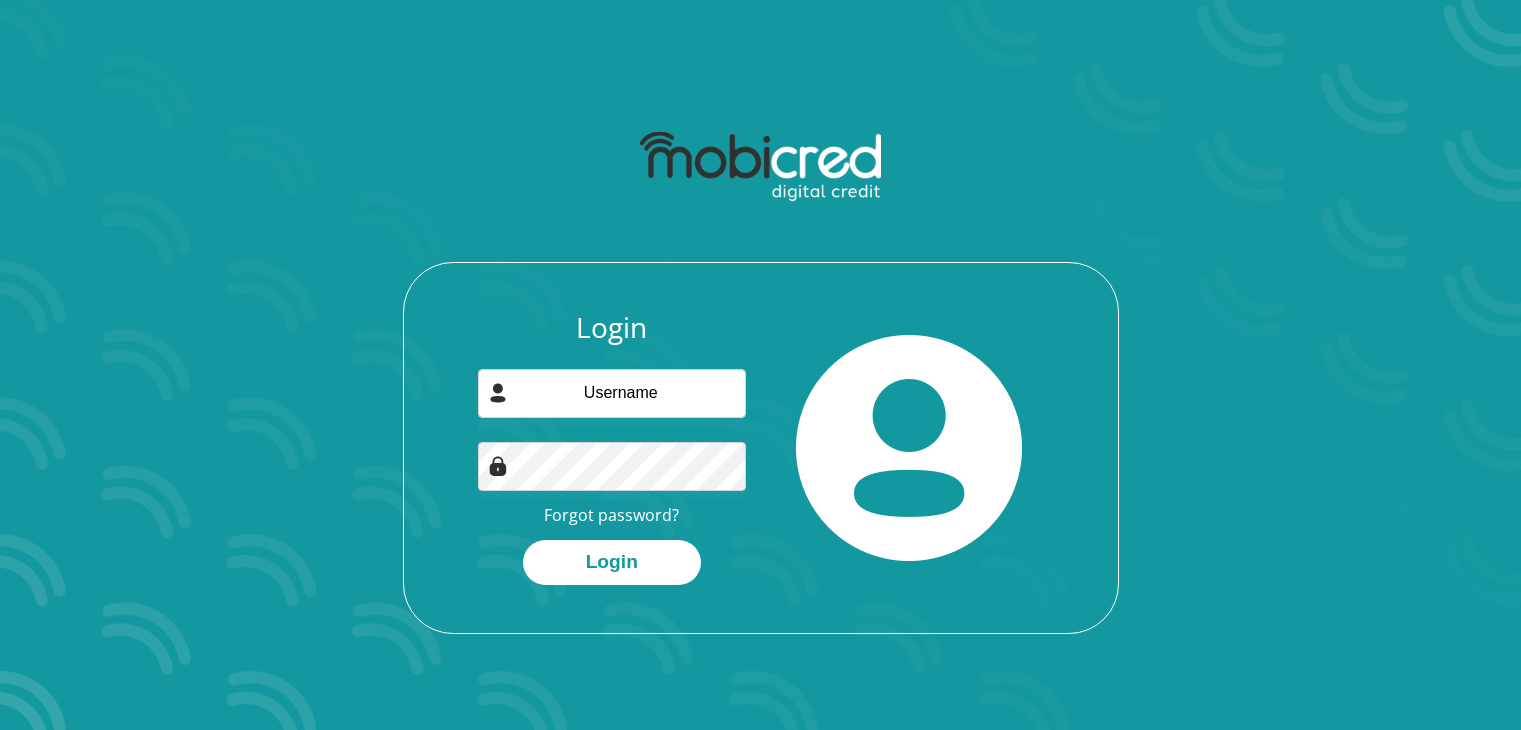scroll, scrollTop: 0, scrollLeft: 0, axis: both 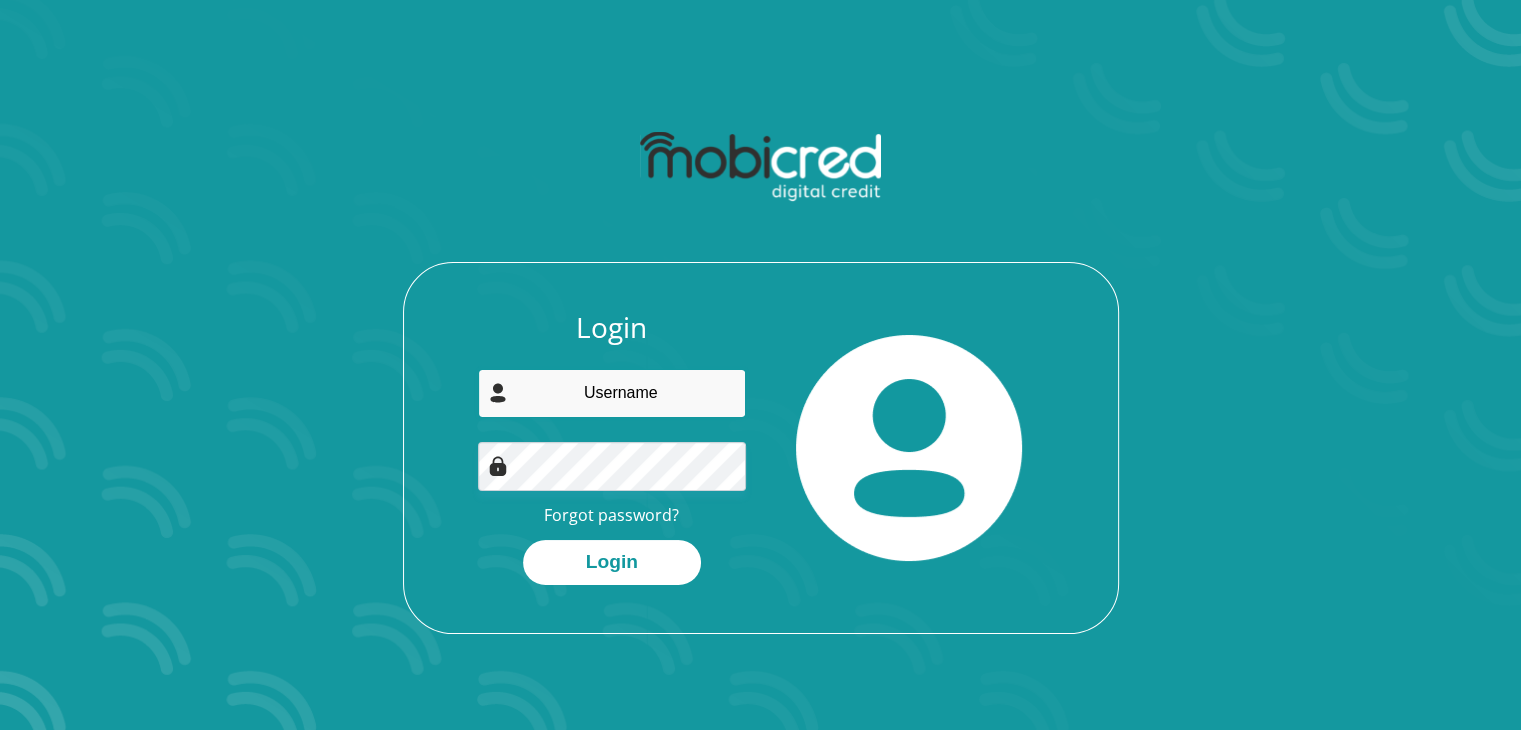 type on "[USERNAME]@[EXAMPLE.COM]" 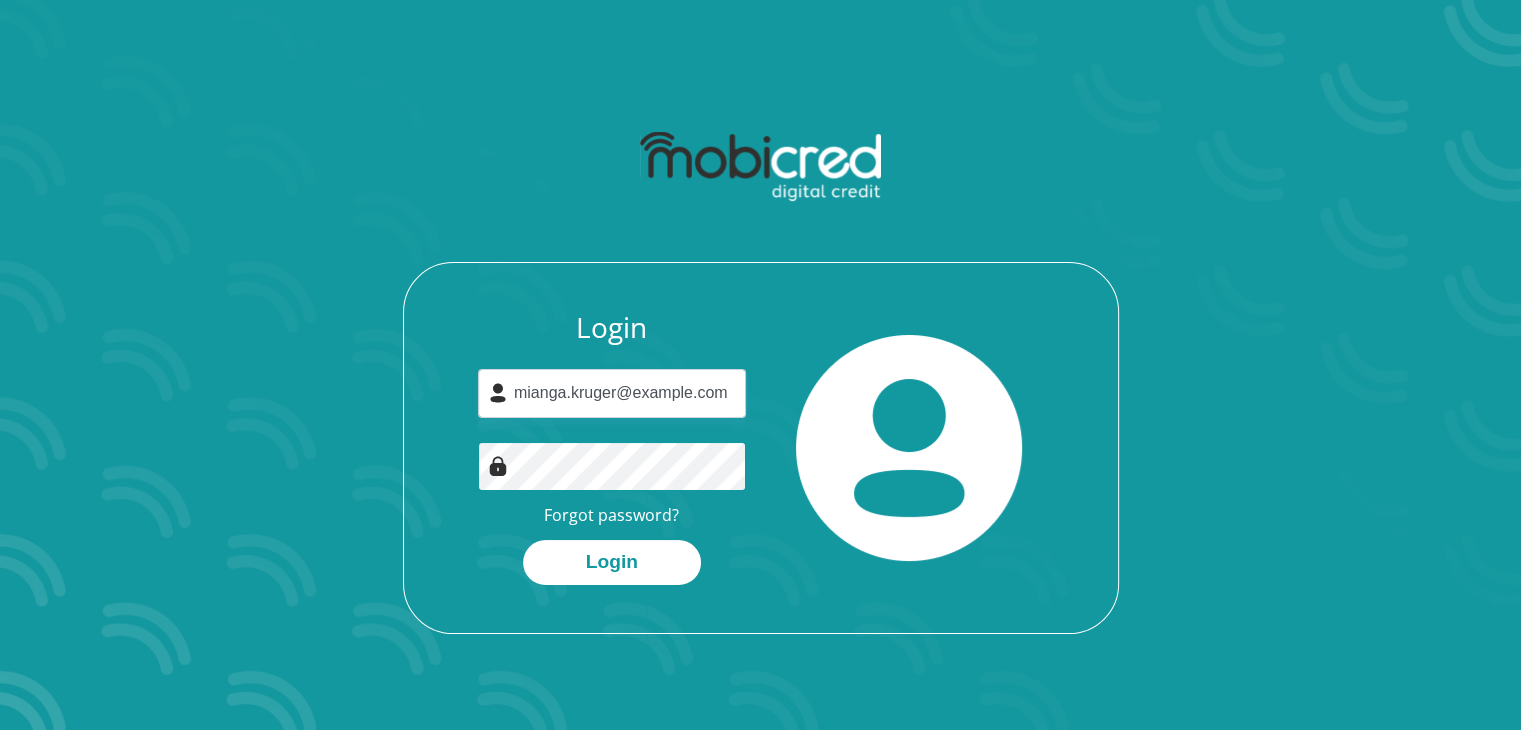 click on "Login
mianga.kruger@gmail.com
Forgot password?
Login" at bounding box center (612, 448) 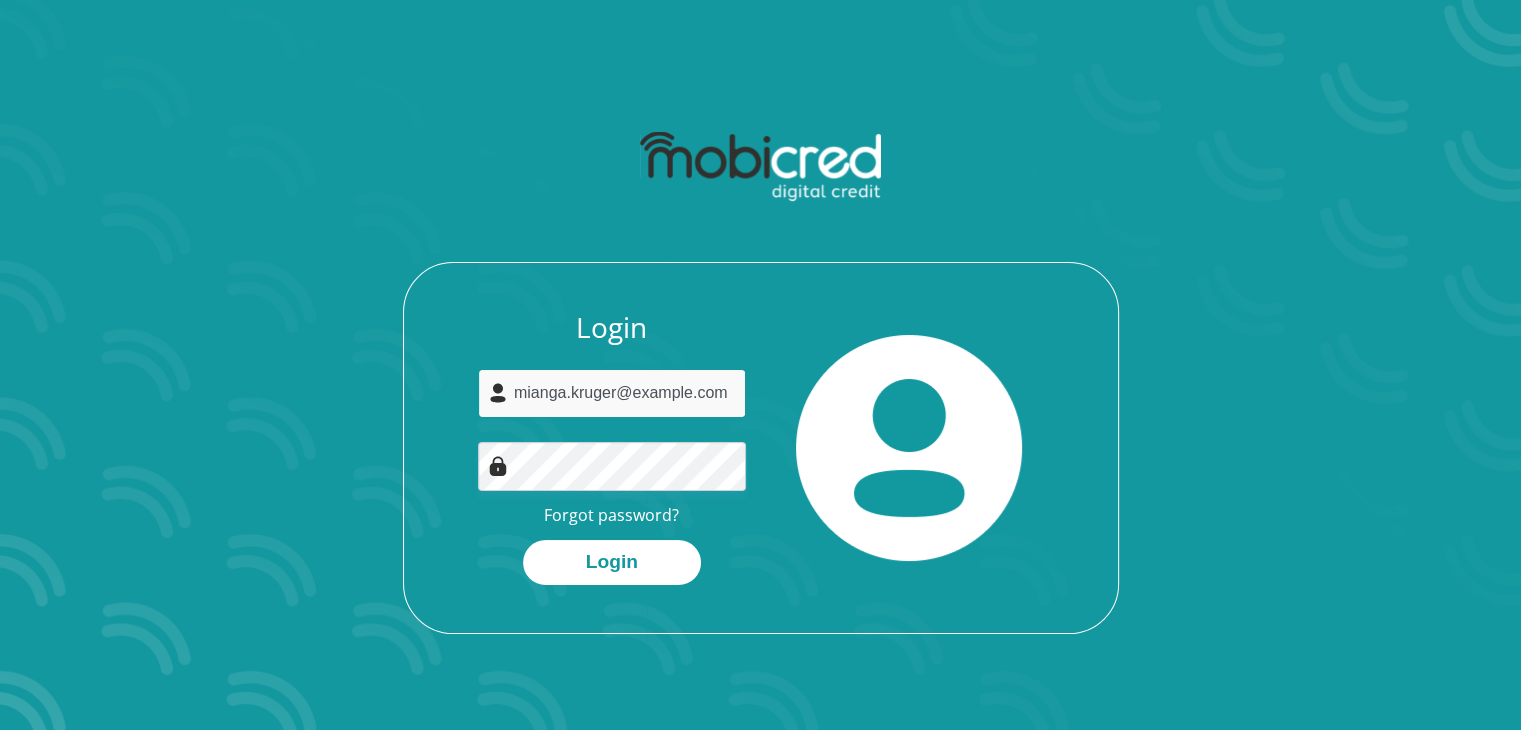 drag, startPoint x: 714, startPoint y: 389, endPoint x: 226, endPoint y: 389, distance: 488 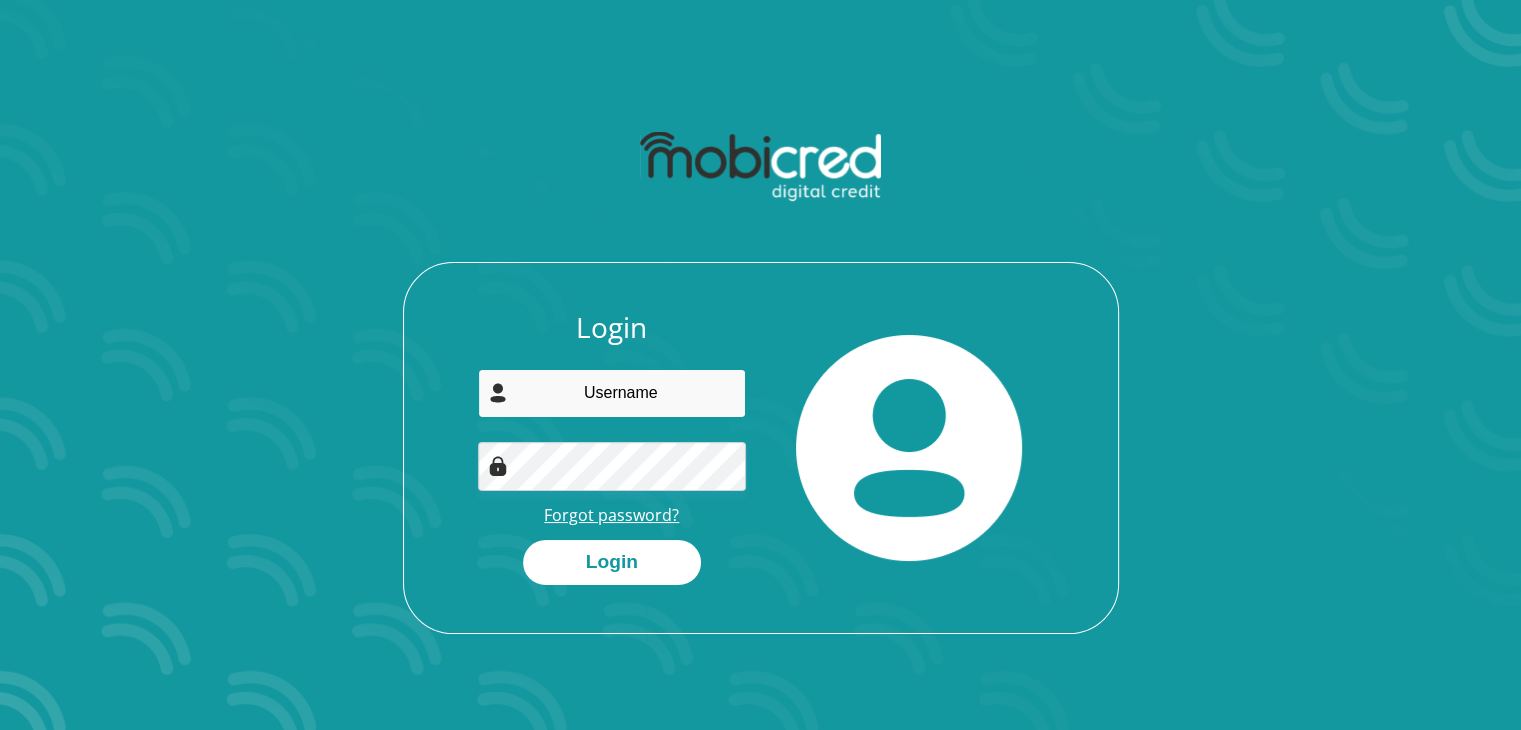 type 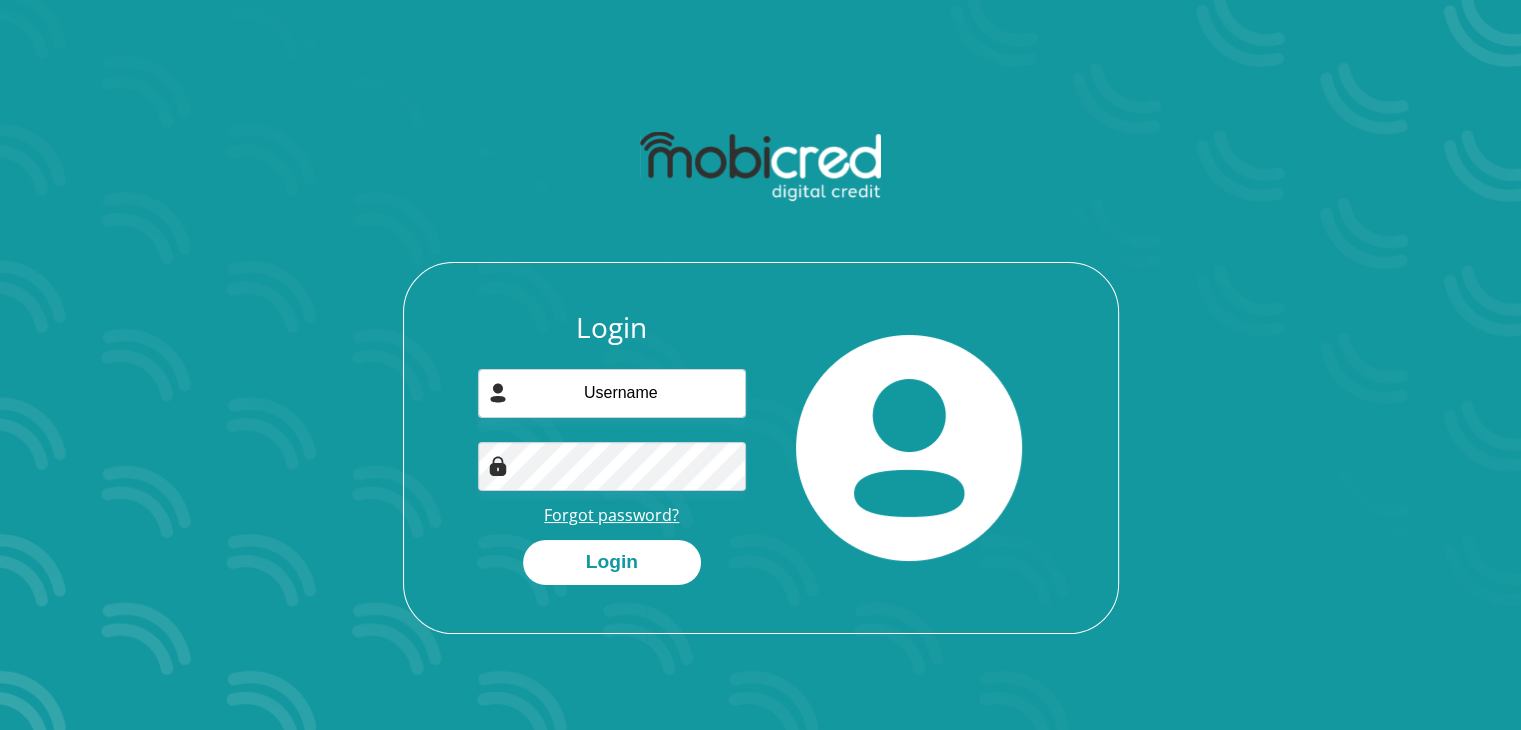 click on "Forgot password?" at bounding box center [611, 515] 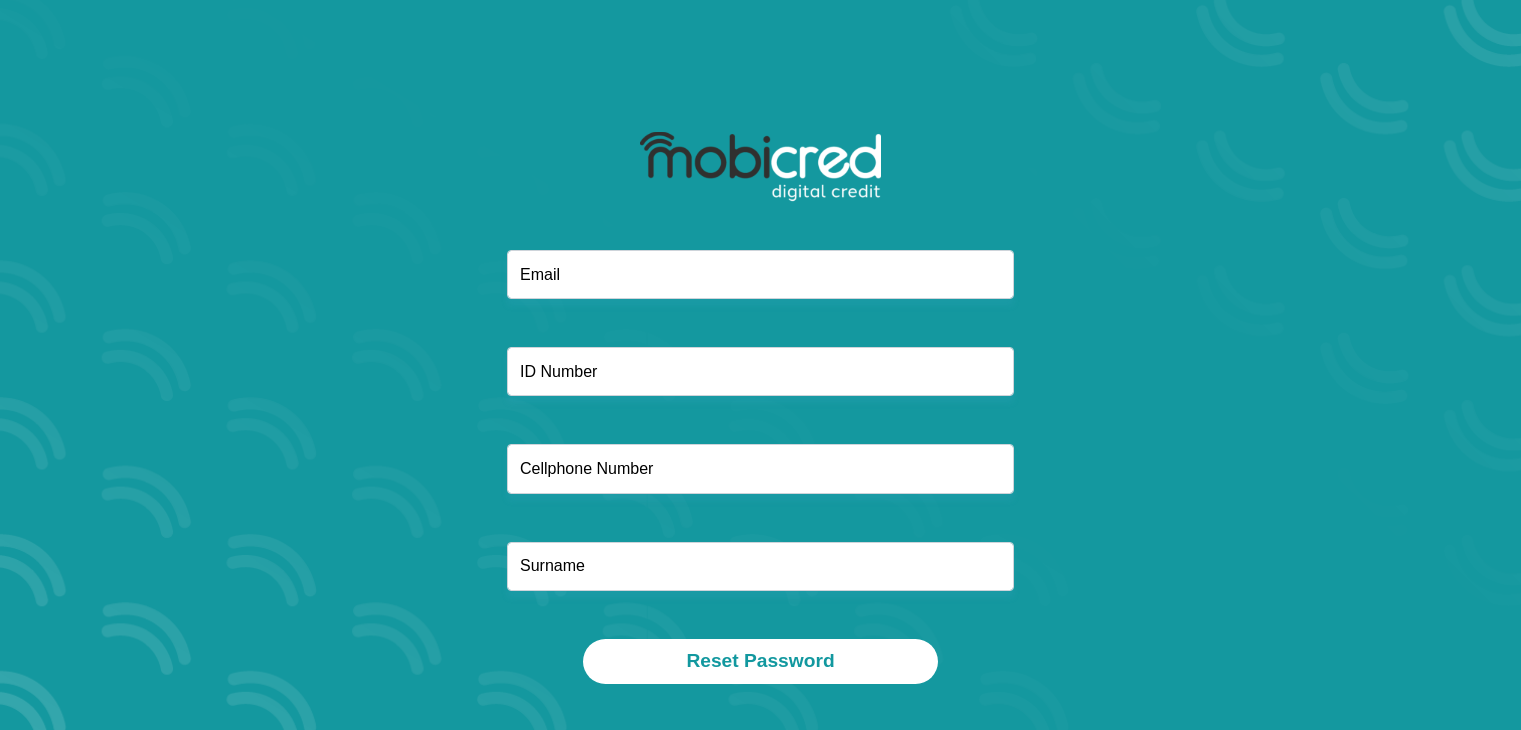 scroll, scrollTop: 0, scrollLeft: 0, axis: both 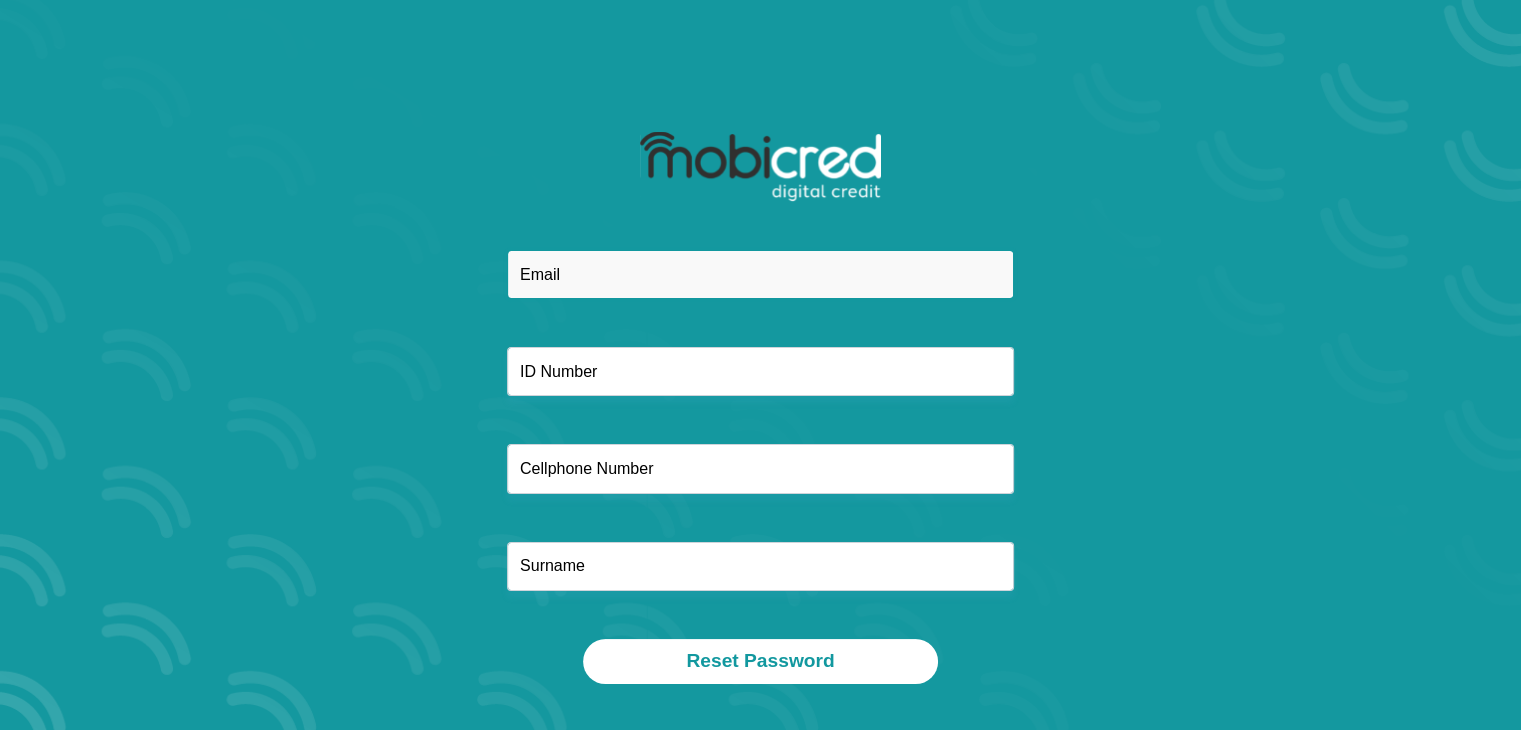 click at bounding box center (760, 274) 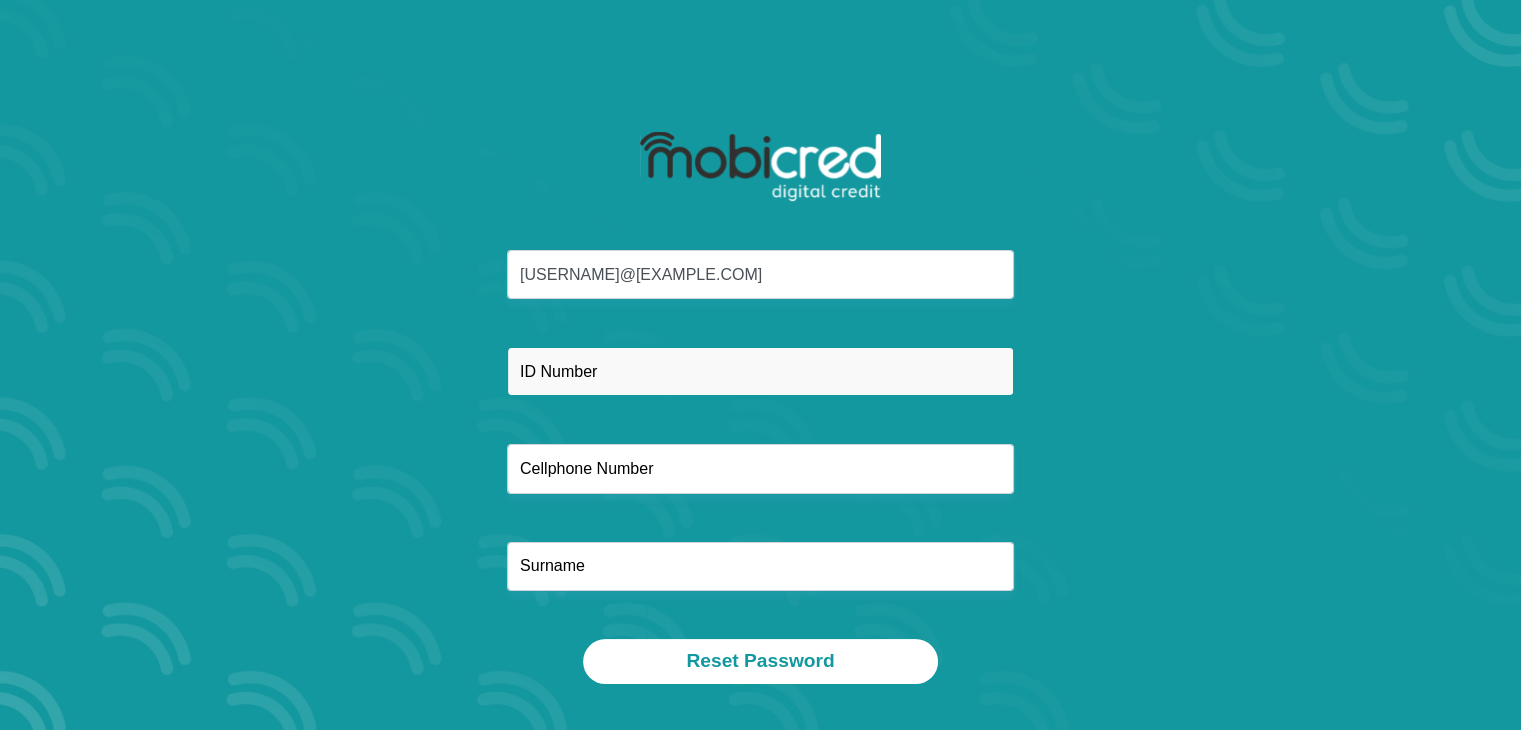 click at bounding box center (760, 371) 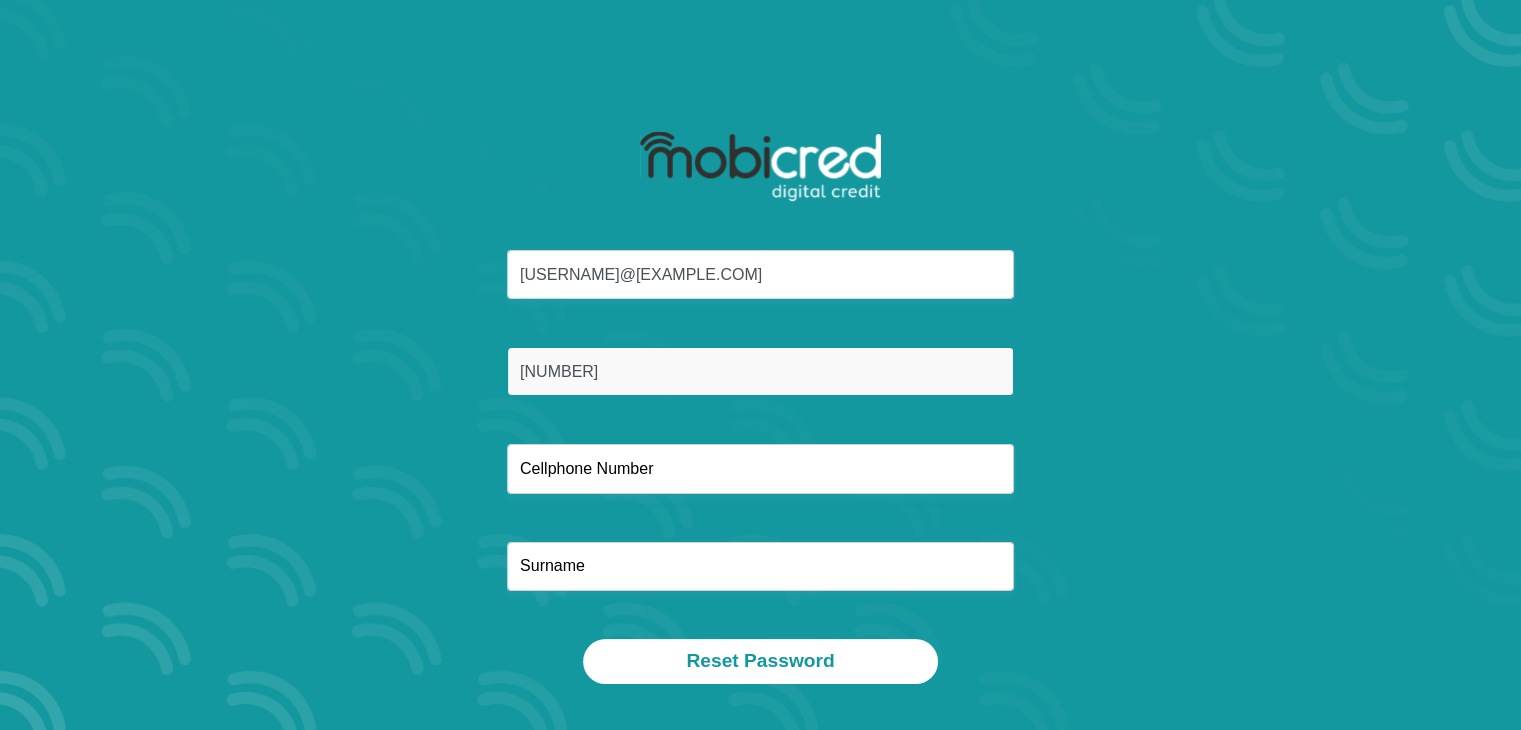 type on "[NUMBER]" 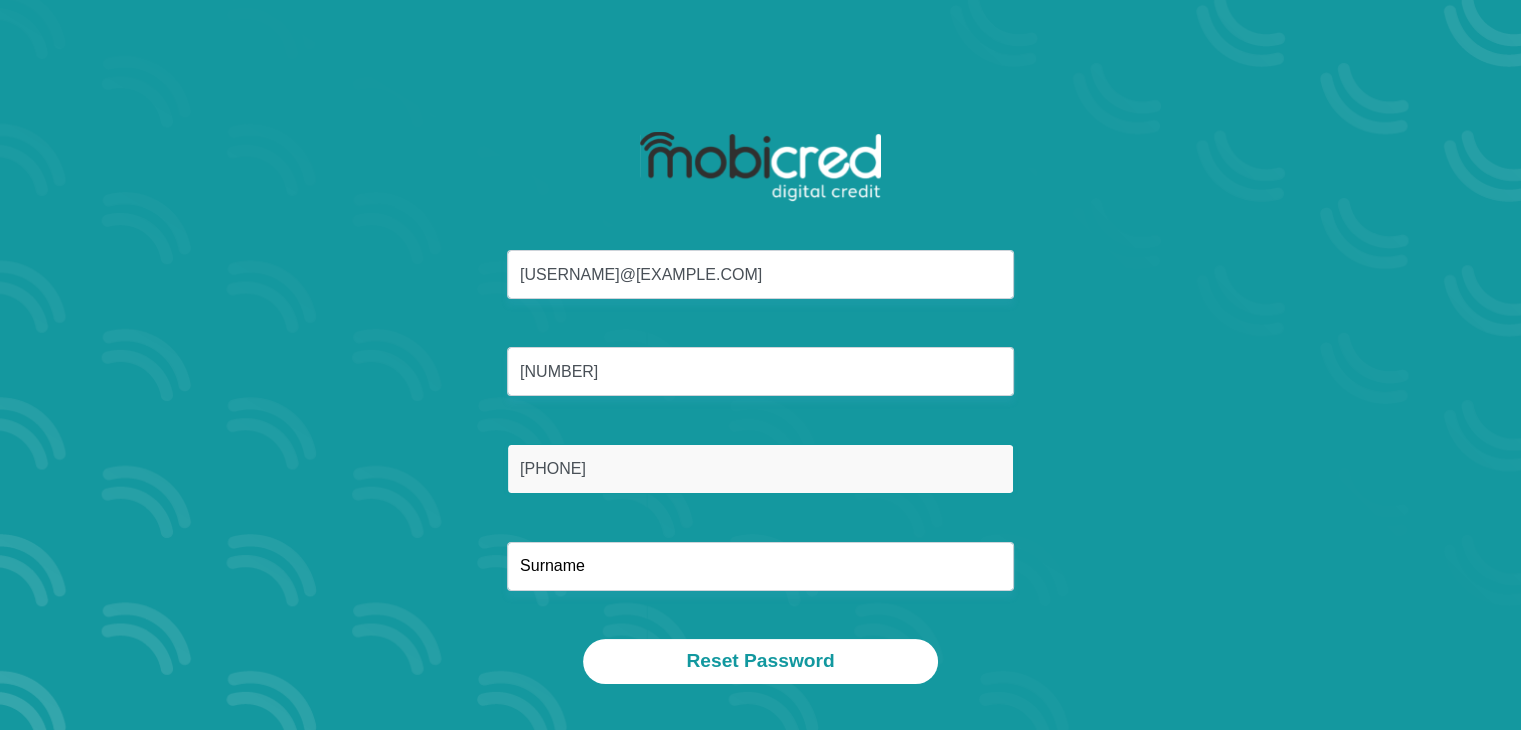 type on "[PHONE]" 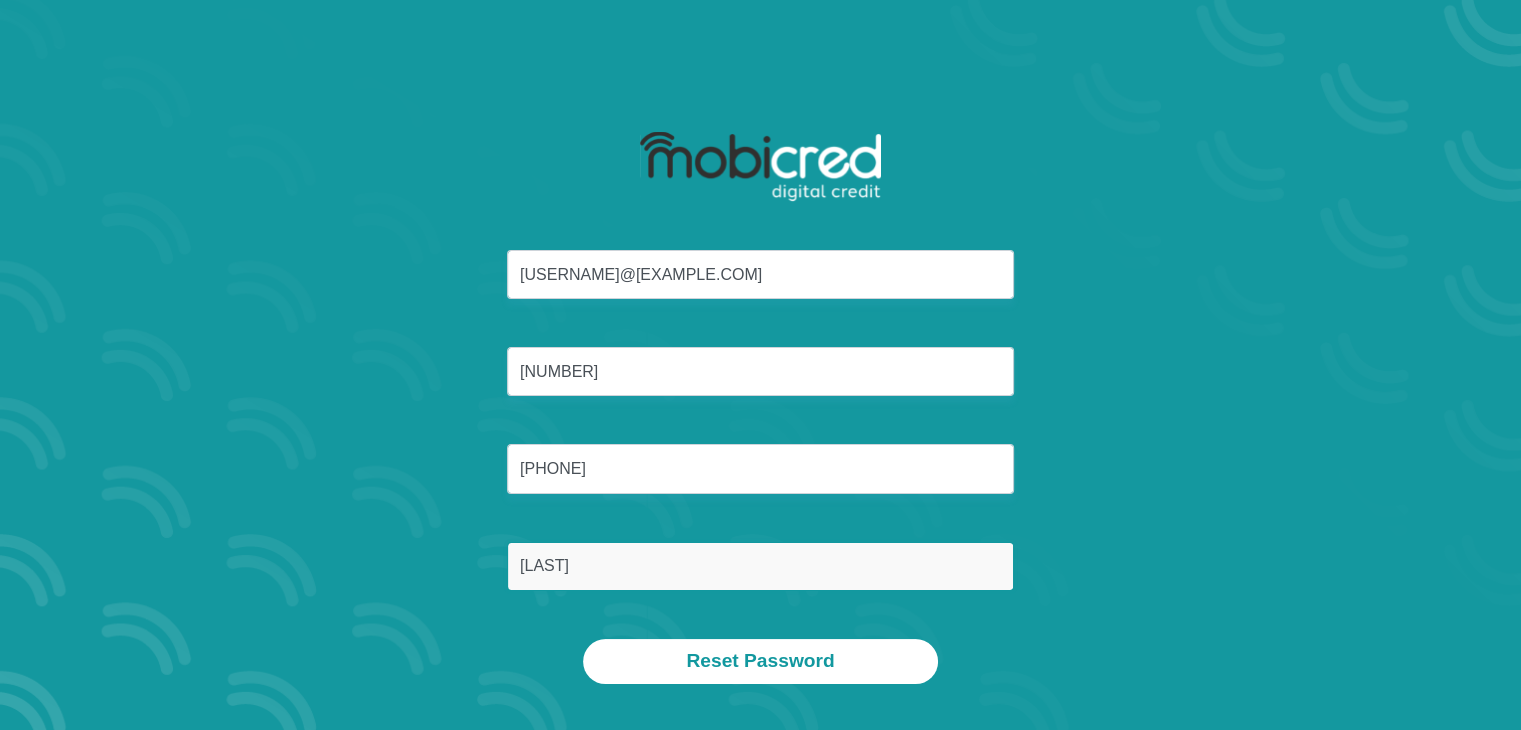 type on "[LAST]" 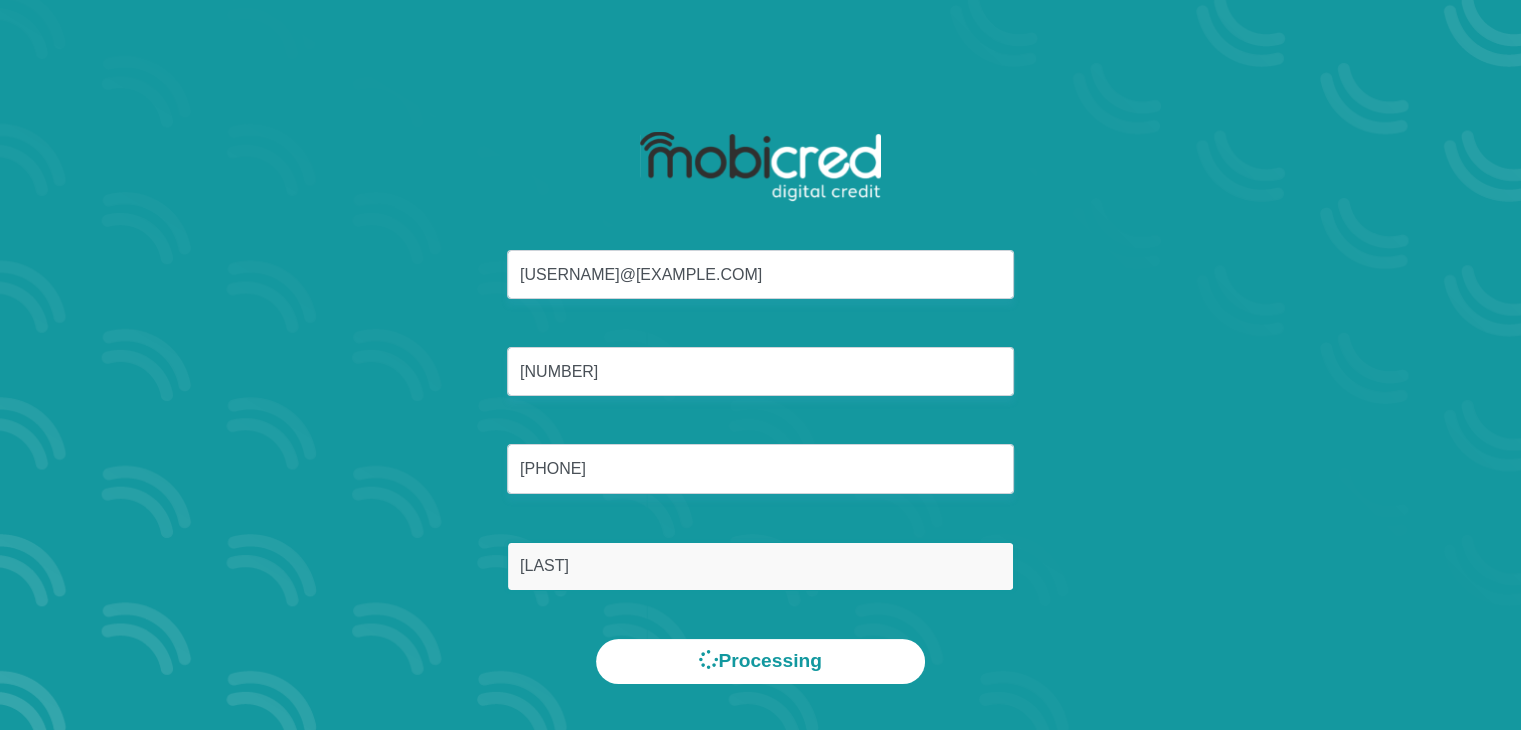 scroll, scrollTop: 0, scrollLeft: 0, axis: both 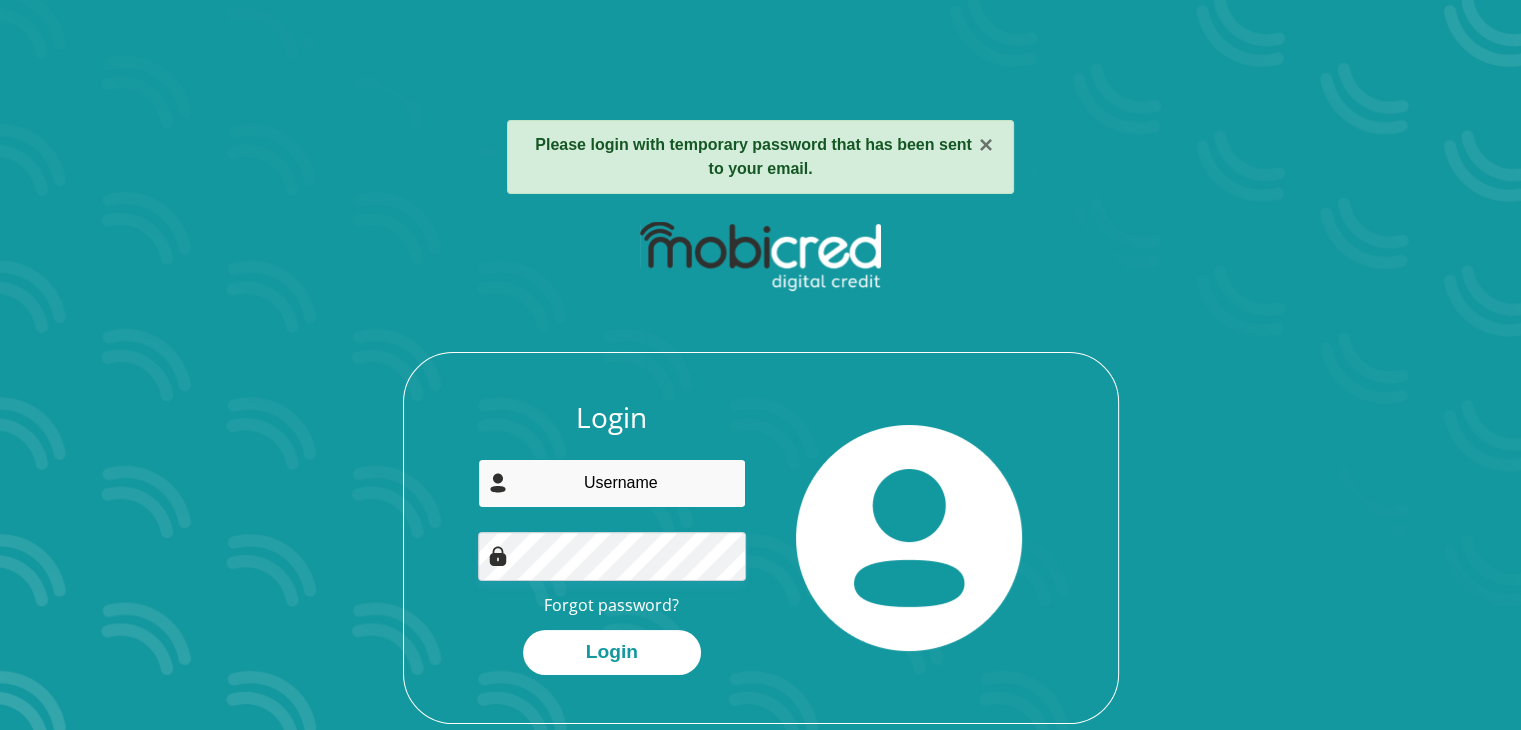 type on "[EMAIL]" 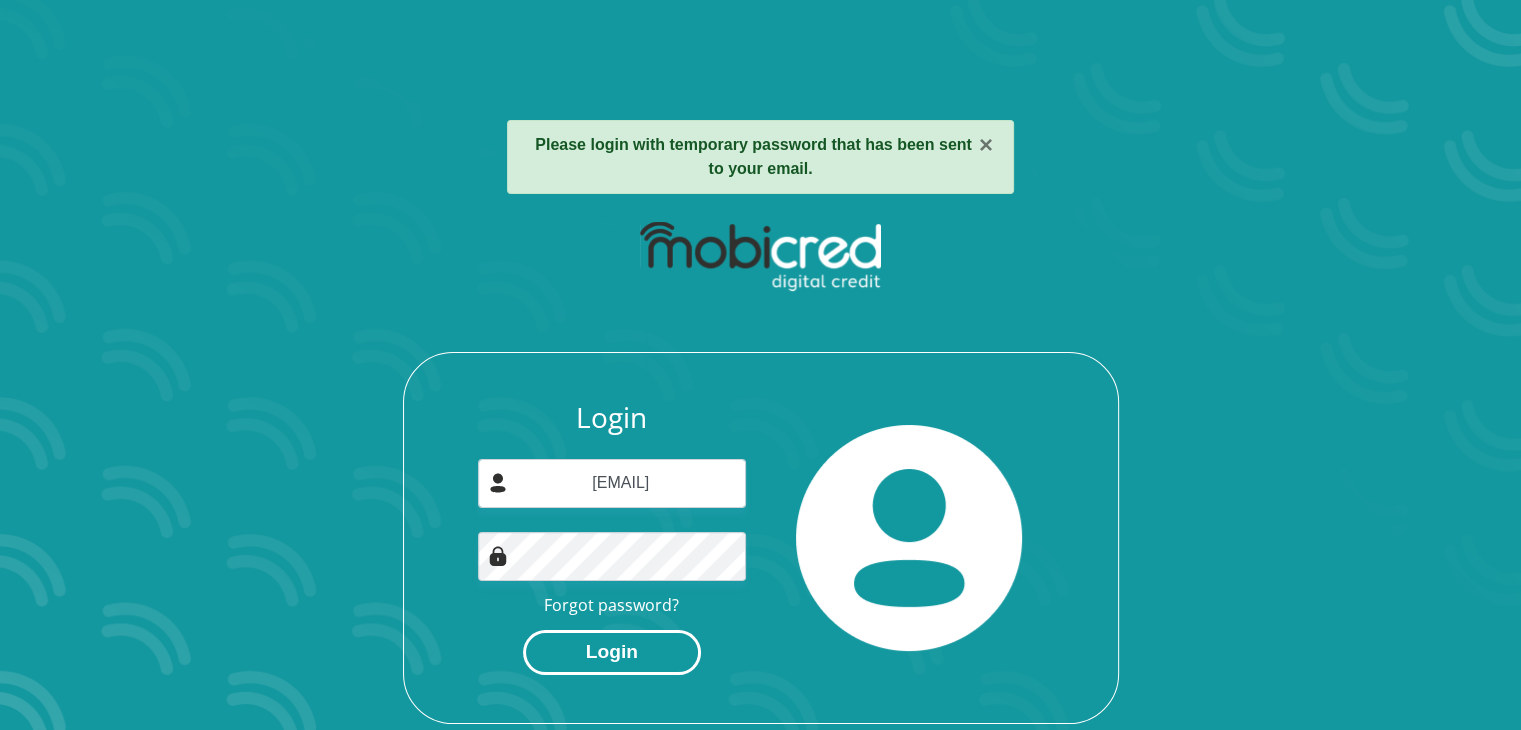 click on "Login" at bounding box center (612, 652) 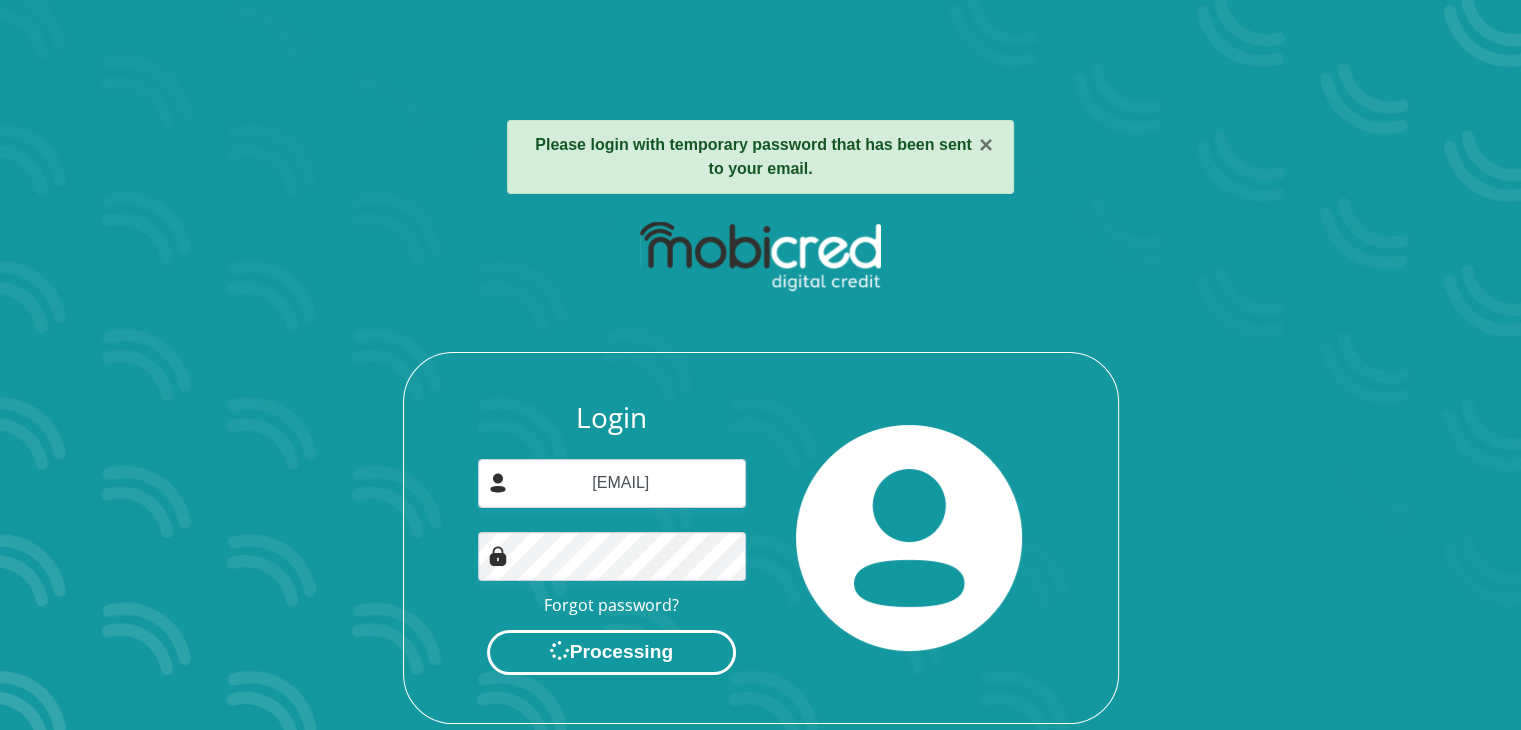 scroll, scrollTop: 0, scrollLeft: 0, axis: both 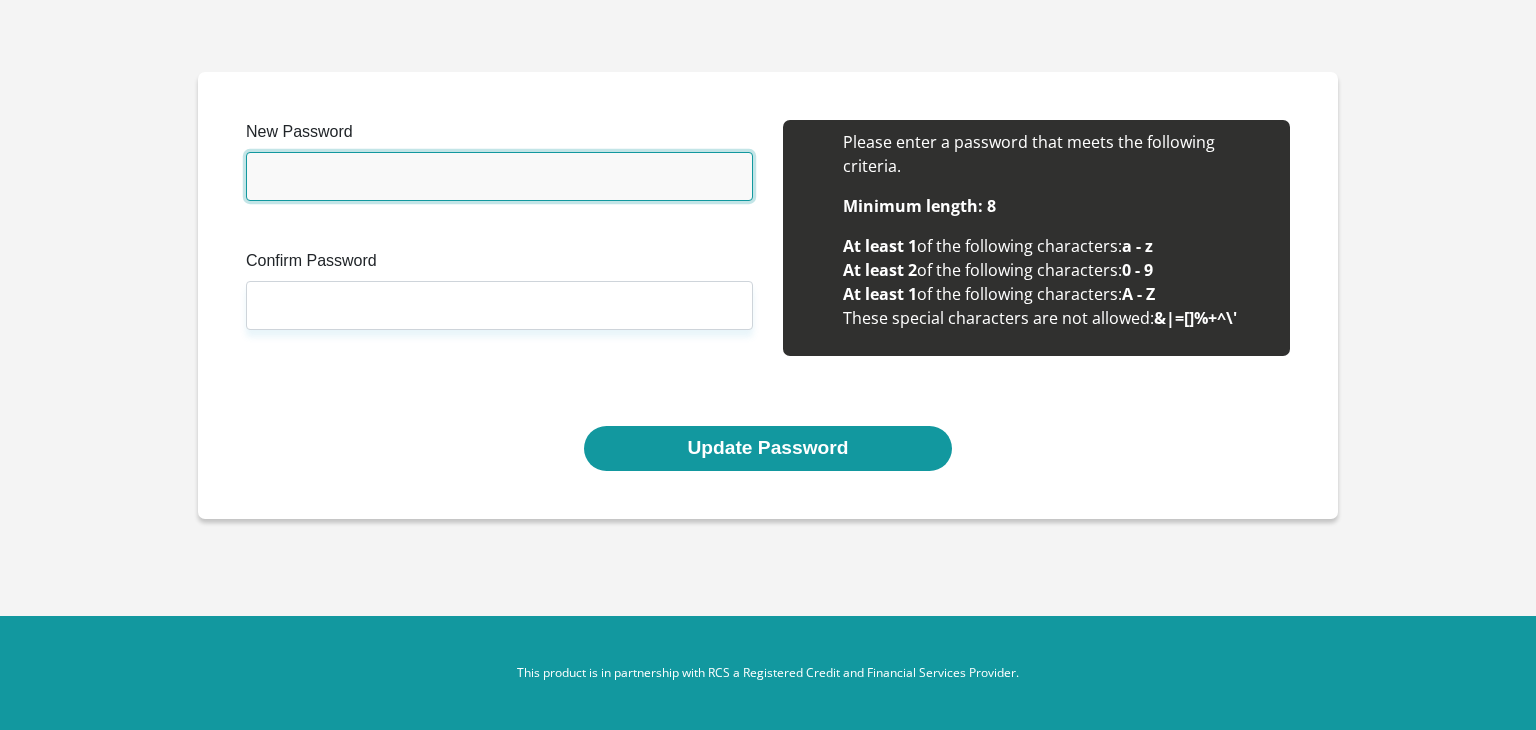 click on "New Password" at bounding box center [499, 176] 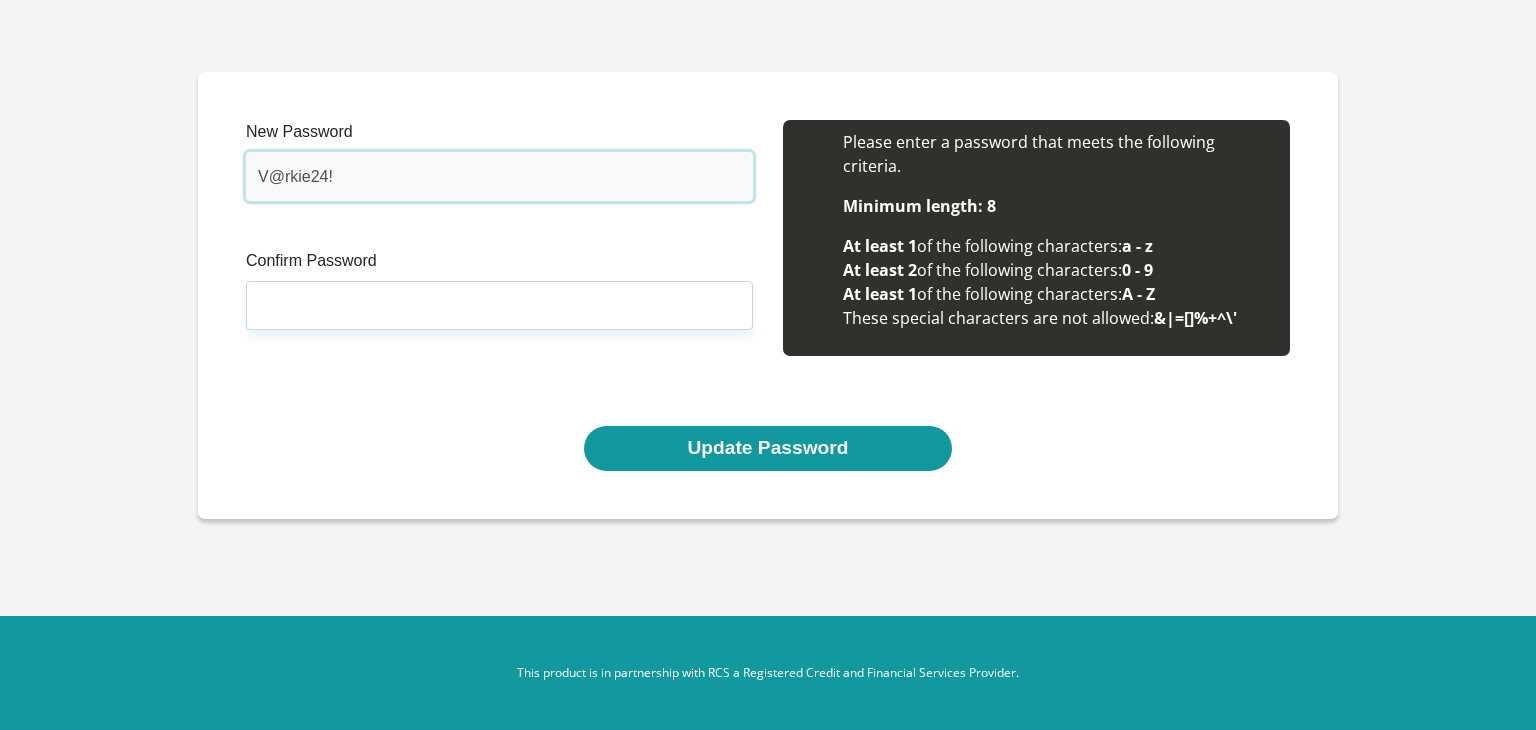 type on "V@rkie24!" 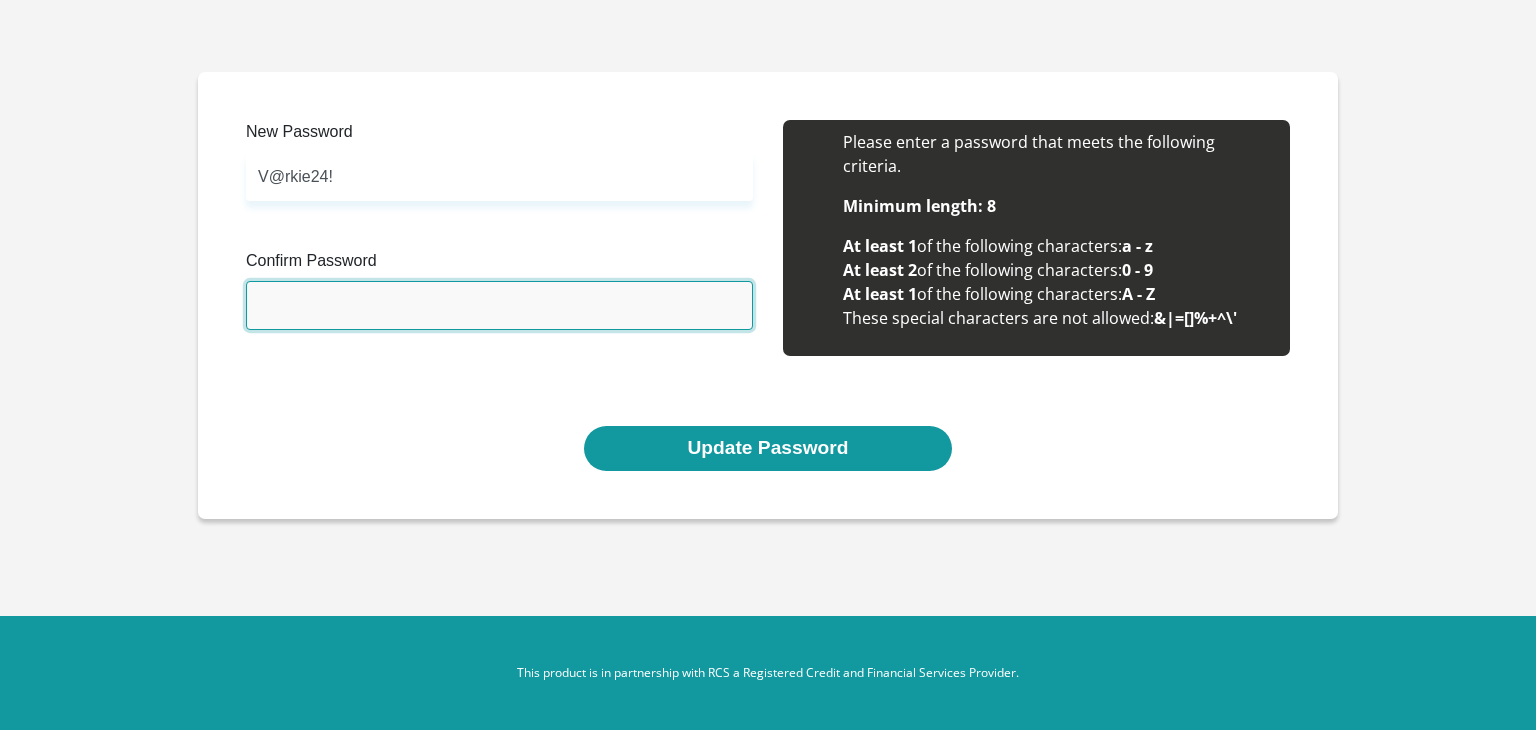 click on "Confirm Password" at bounding box center [499, 305] 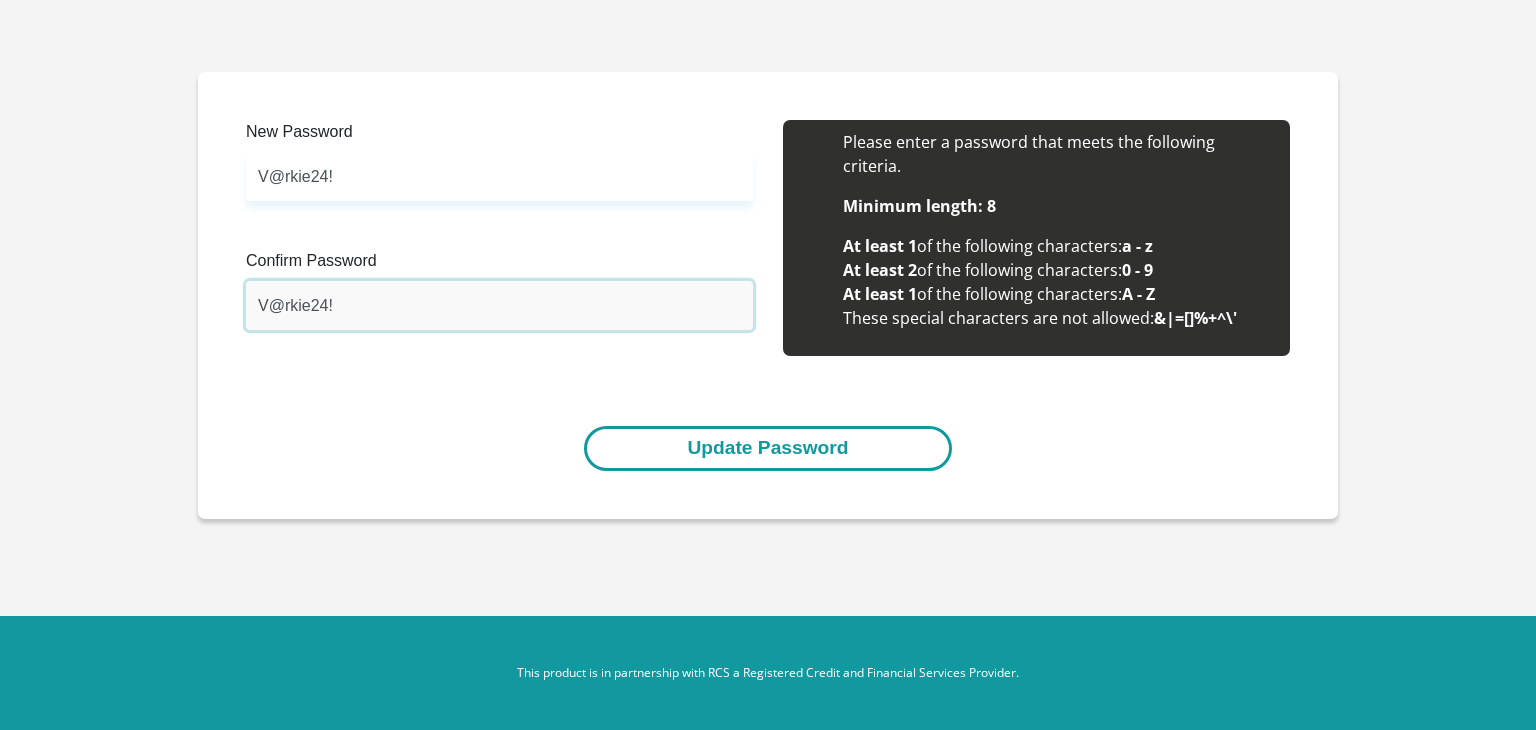 type on "V@rkie24!" 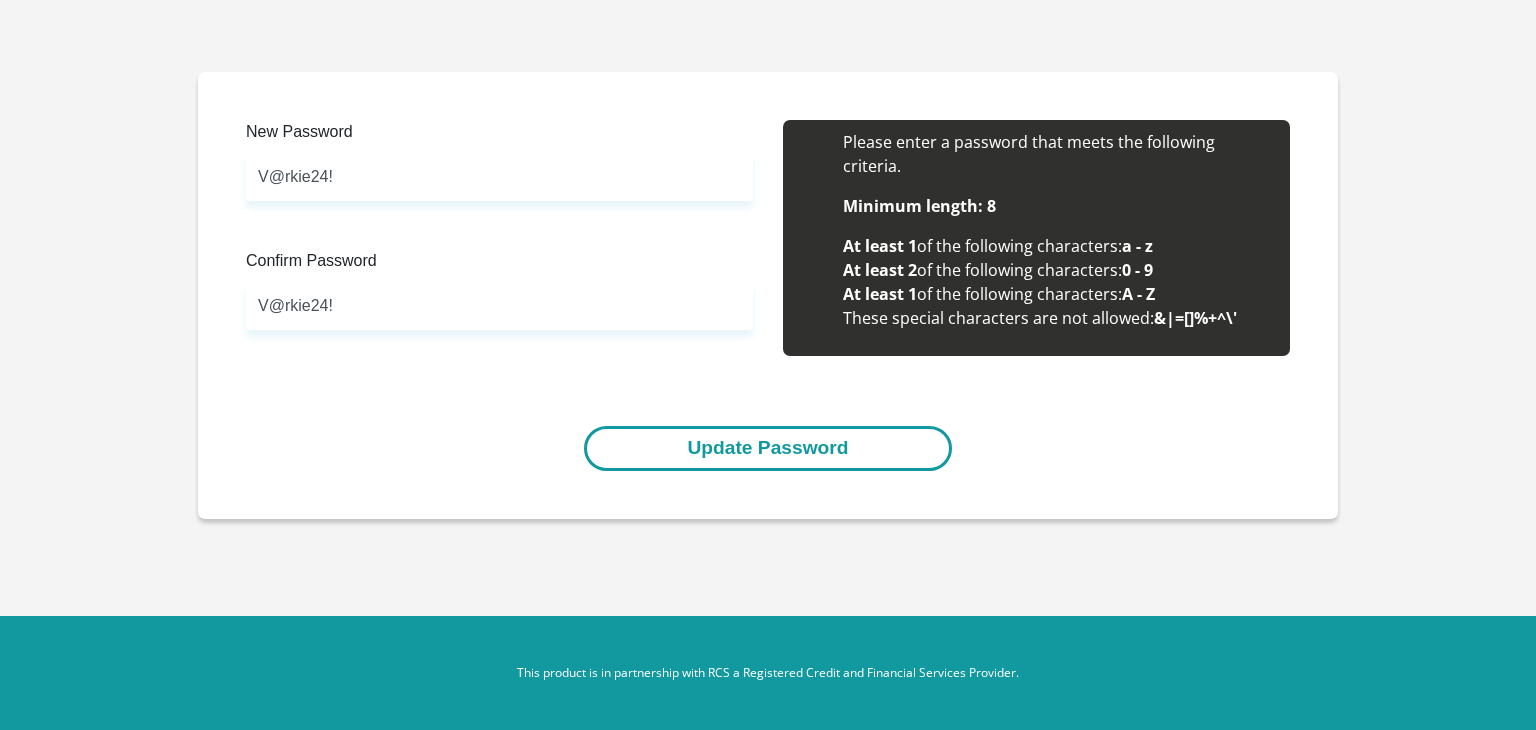 click on "Update Password" at bounding box center (767, 448) 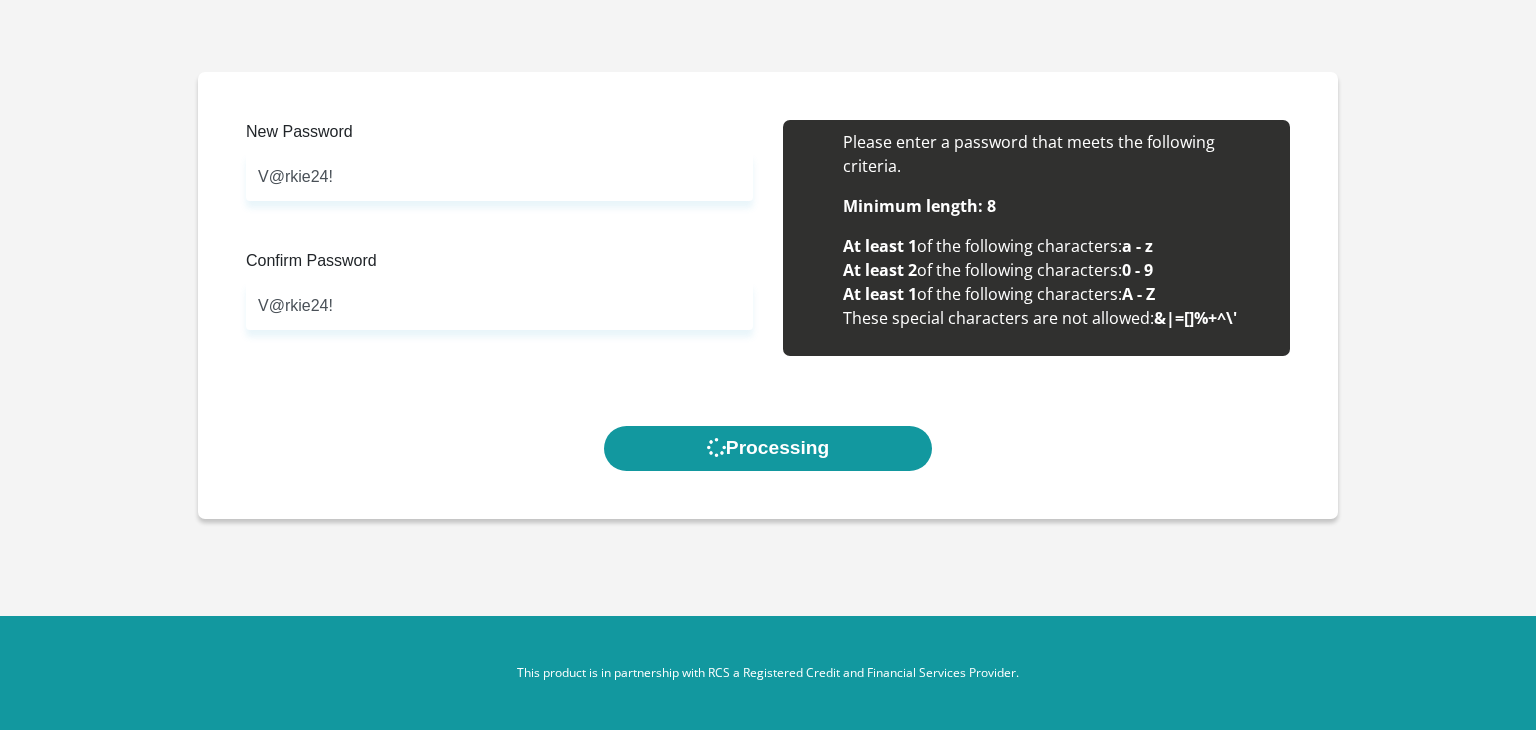 scroll, scrollTop: 0, scrollLeft: 0, axis: both 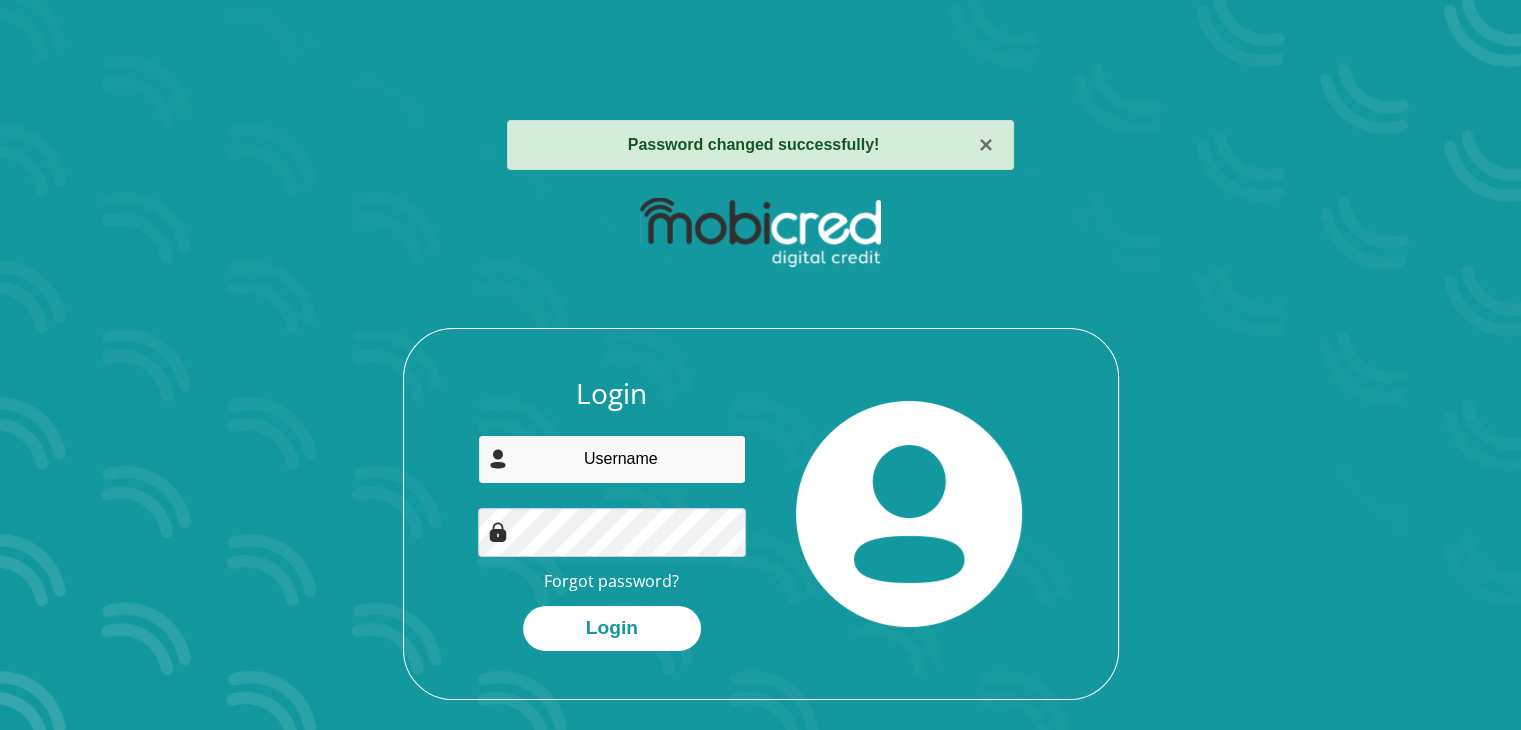 type on "[EMAIL]" 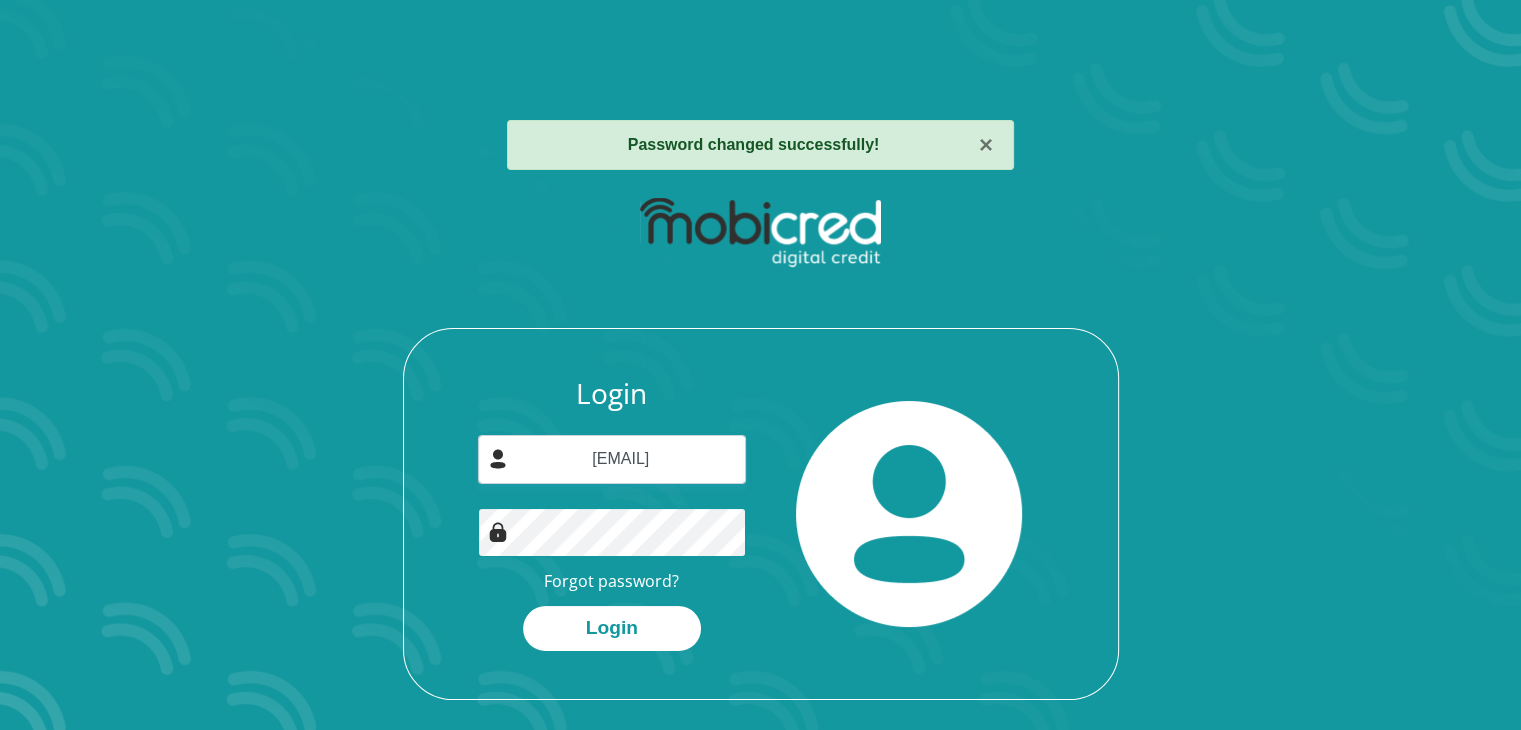click on "Login" at bounding box center [612, 628] 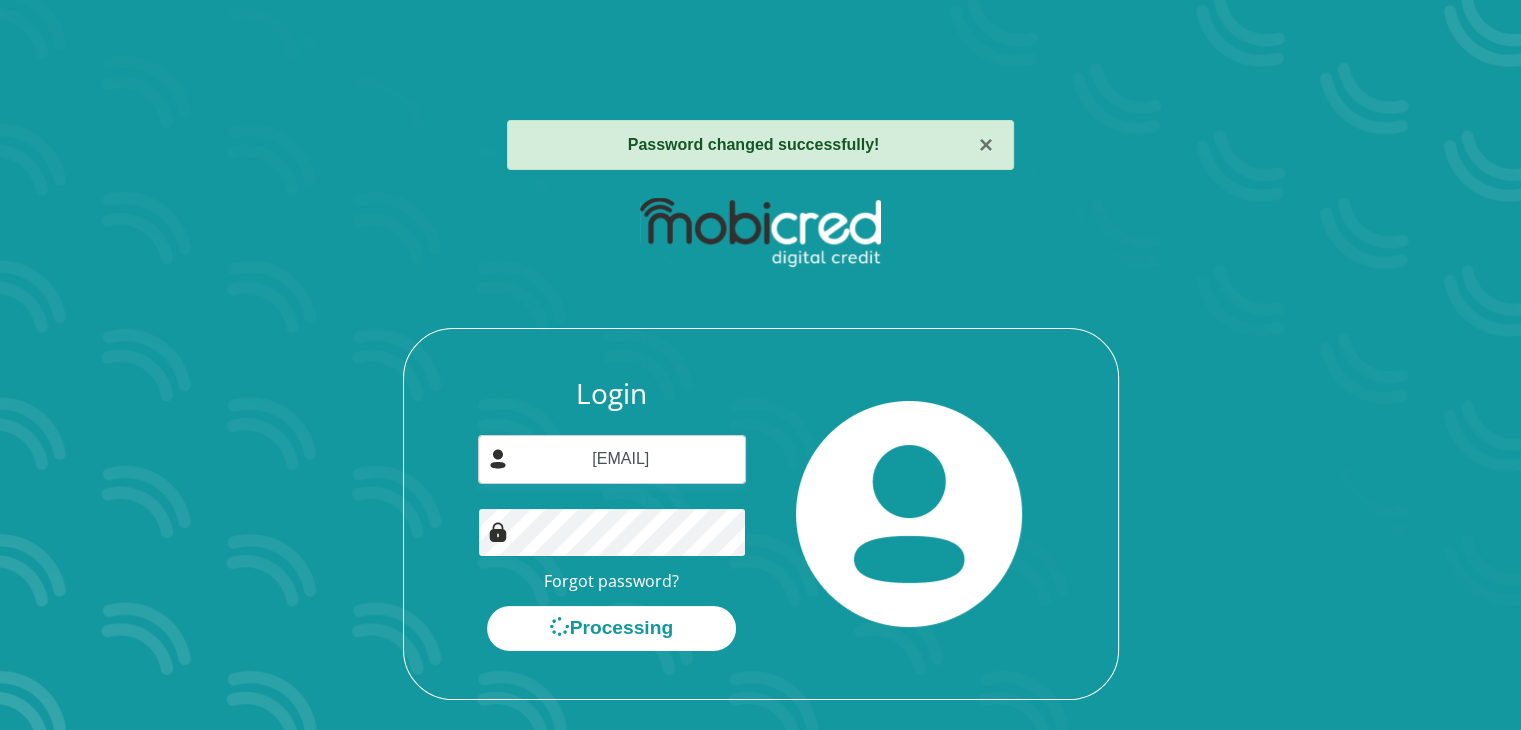 scroll, scrollTop: 0, scrollLeft: 0, axis: both 